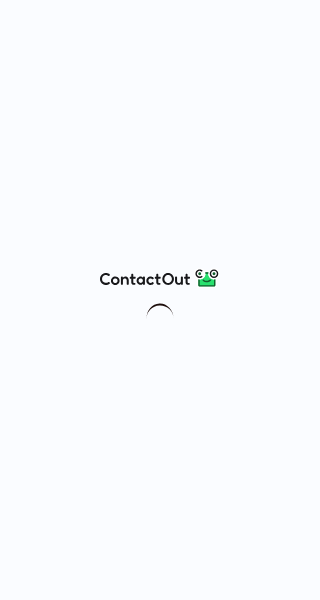 scroll, scrollTop: 0, scrollLeft: 0, axis: both 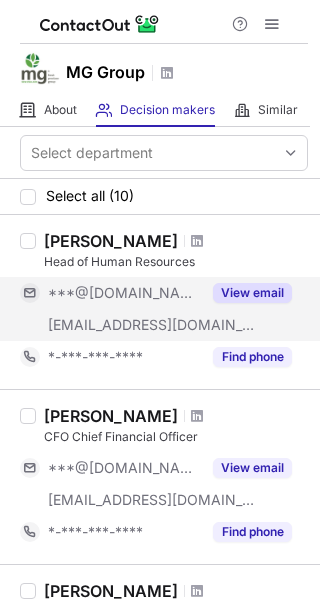 click on "View email" at bounding box center [252, 293] 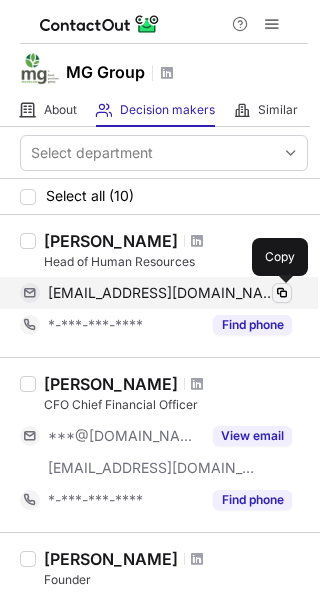 click at bounding box center [282, 293] 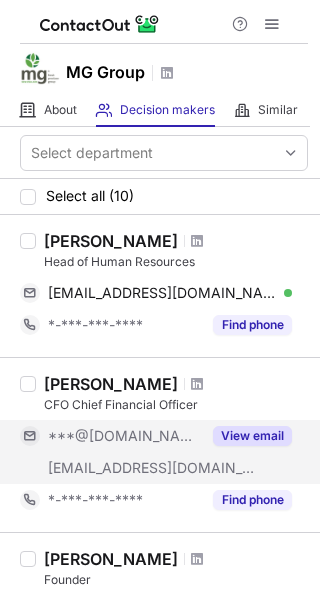 click on "View email" at bounding box center (252, 436) 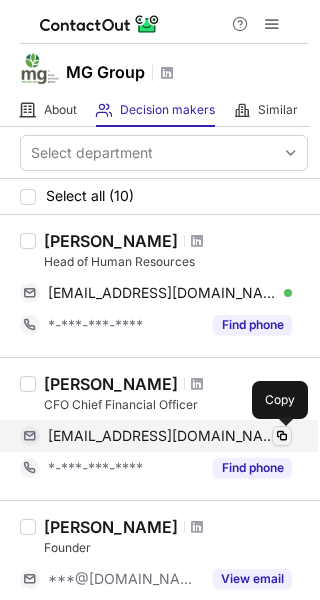 click at bounding box center (282, 436) 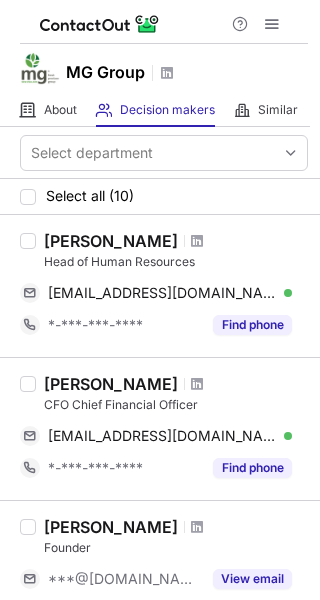 type 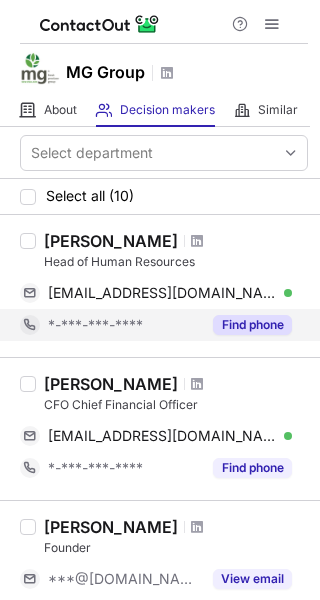 click on "Find phone" at bounding box center [252, 325] 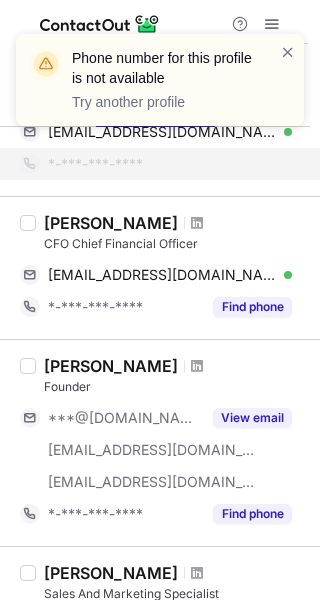 scroll, scrollTop: 200, scrollLeft: 0, axis: vertical 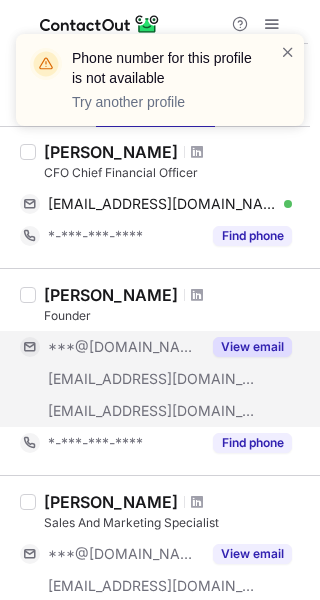 click on "View email" at bounding box center (252, 347) 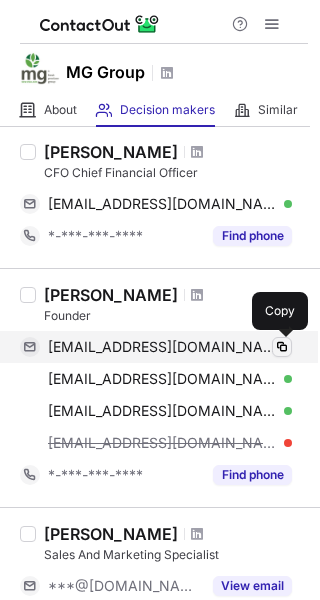click at bounding box center (282, 347) 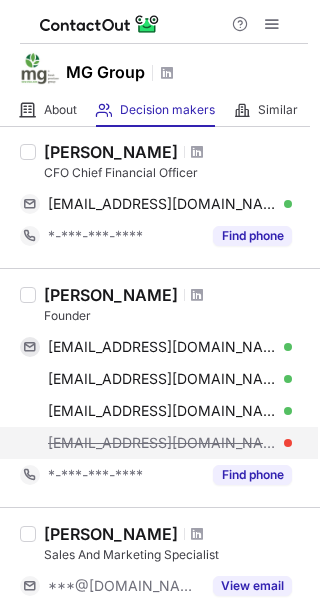 type 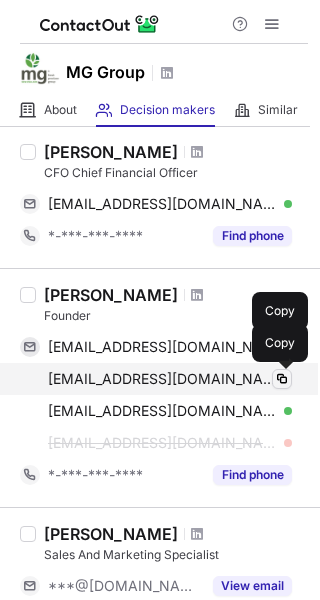 click at bounding box center [282, 379] 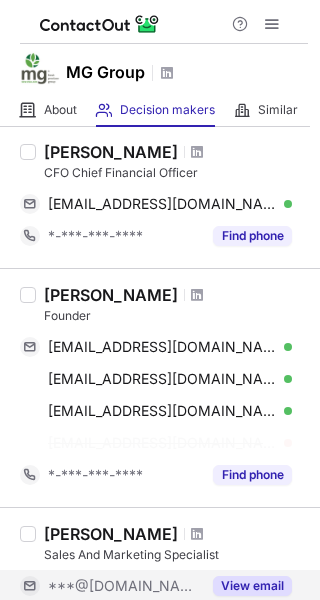 type 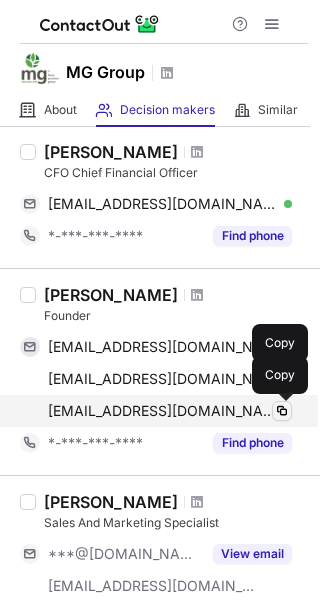 click at bounding box center [282, 411] 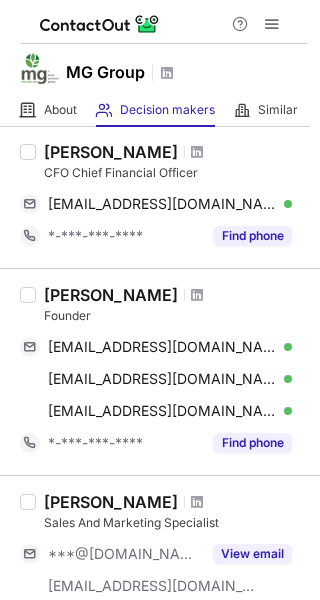 type 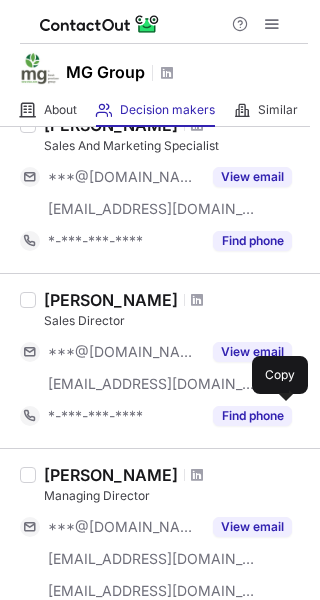scroll, scrollTop: 600, scrollLeft: 0, axis: vertical 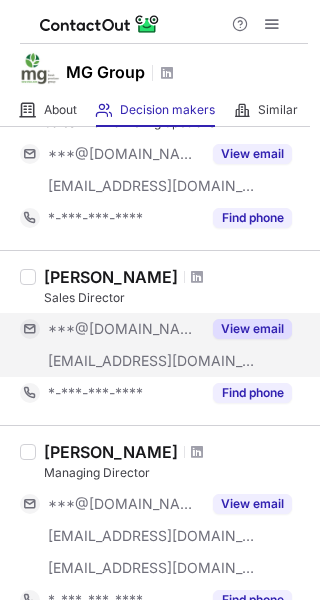 click on "View email" at bounding box center (252, 329) 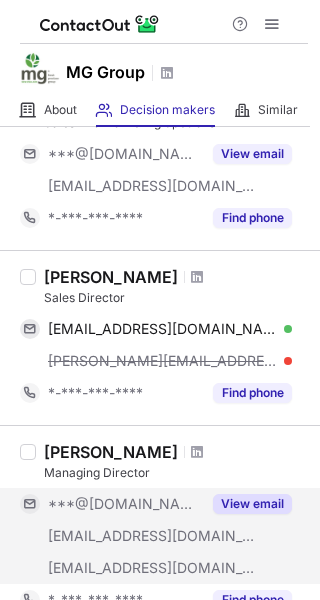 click on "View email" at bounding box center (252, 504) 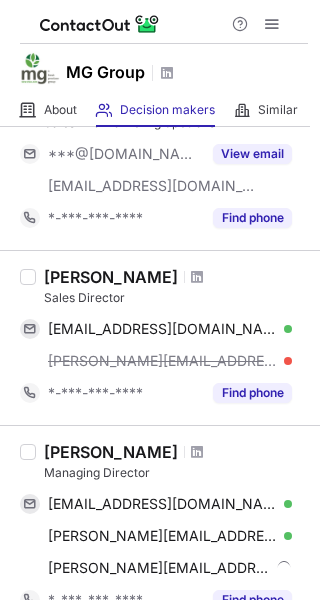 scroll, scrollTop: 700, scrollLeft: 0, axis: vertical 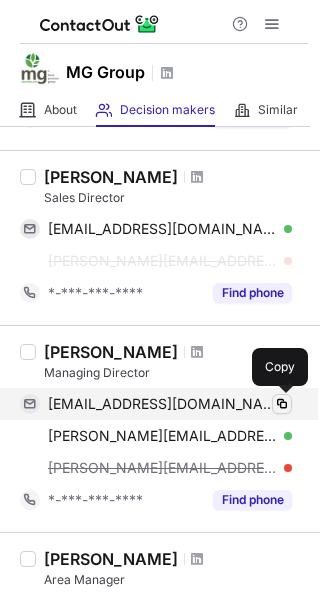 click at bounding box center (282, 404) 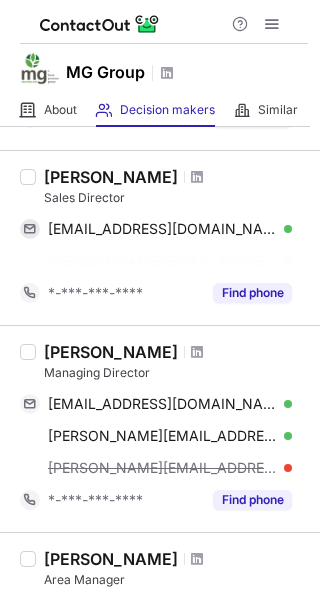 type 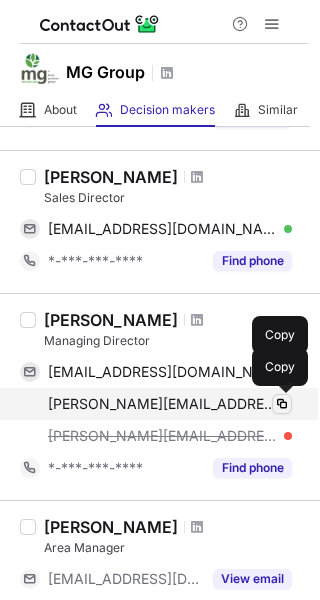 click at bounding box center (282, 404) 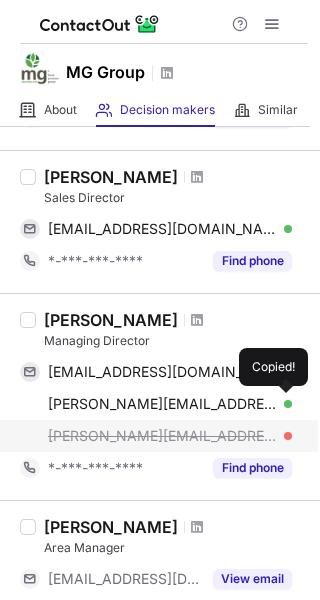 type 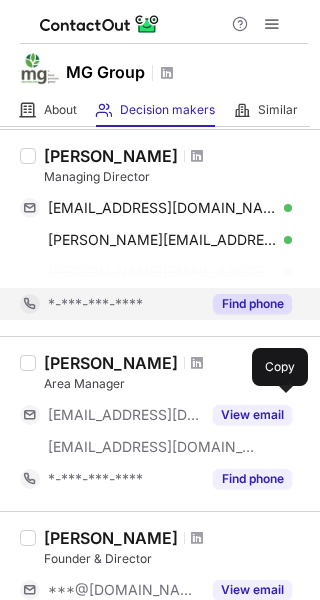 scroll, scrollTop: 900, scrollLeft: 0, axis: vertical 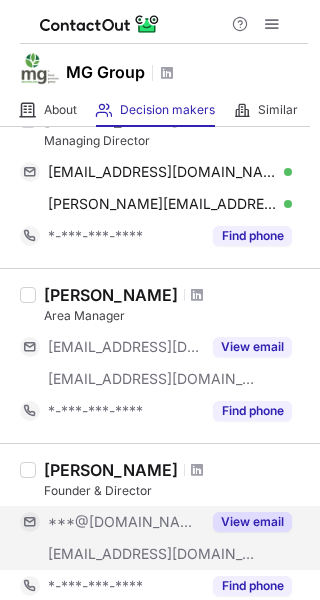 click on "View email" at bounding box center [252, 522] 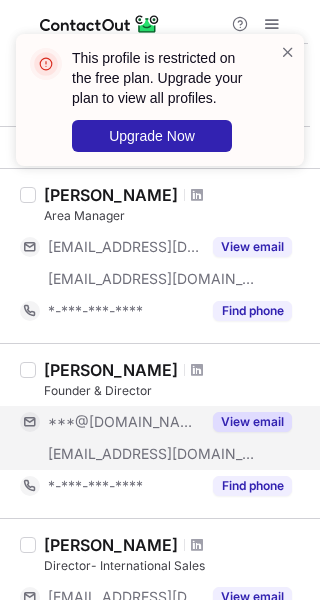 scroll, scrollTop: 1100, scrollLeft: 0, axis: vertical 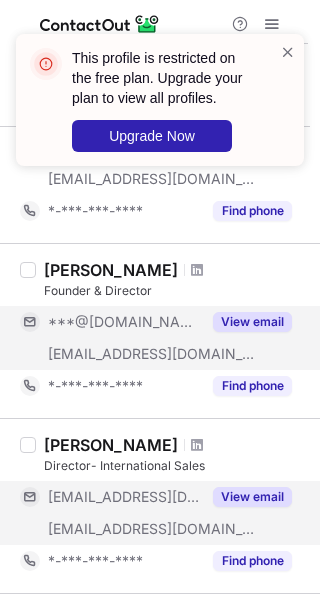 click on "View email" at bounding box center [252, 497] 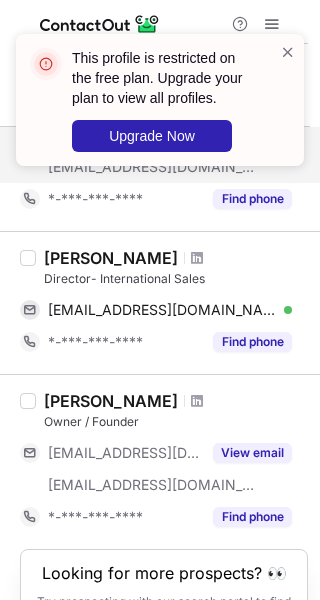 scroll, scrollTop: 1300, scrollLeft: 0, axis: vertical 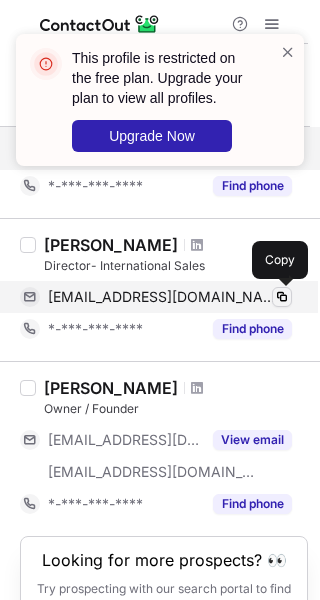 click at bounding box center (282, 297) 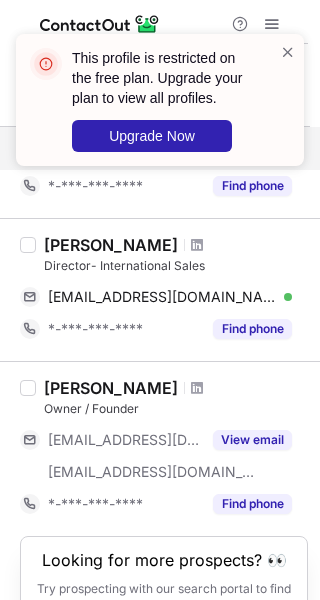 type 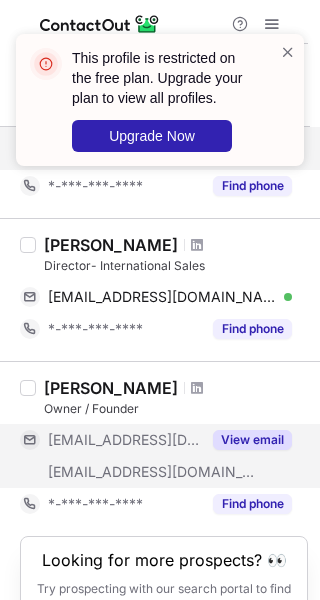 click on "View email" at bounding box center [252, 440] 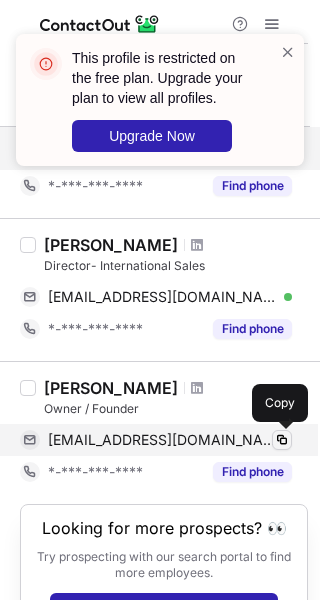 click at bounding box center (282, 440) 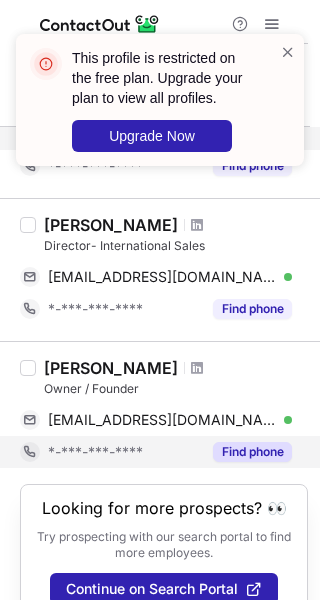 scroll, scrollTop: 1353, scrollLeft: 0, axis: vertical 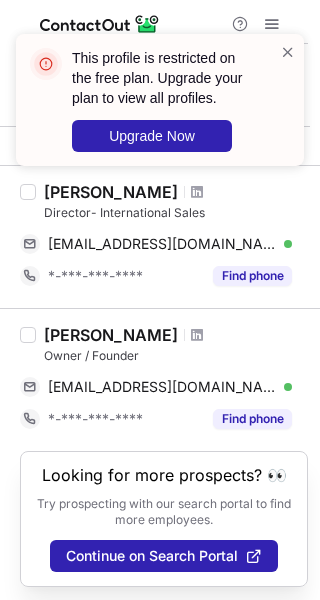 type 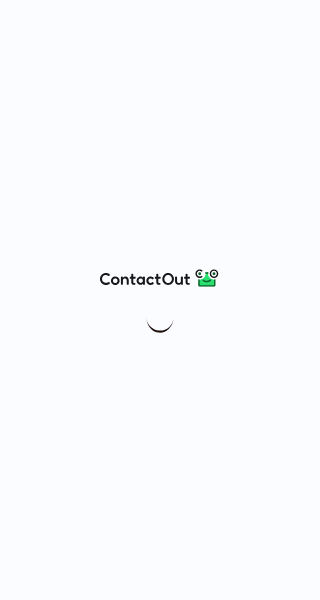 scroll, scrollTop: 0, scrollLeft: 0, axis: both 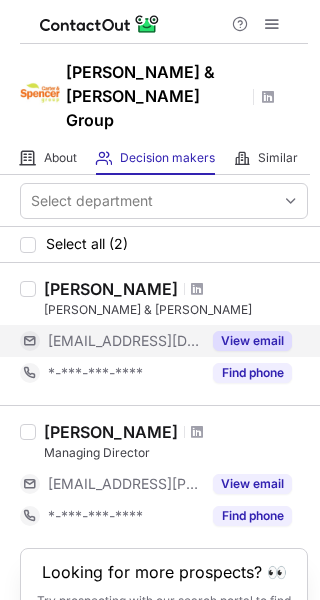click on "View email" at bounding box center (252, 341) 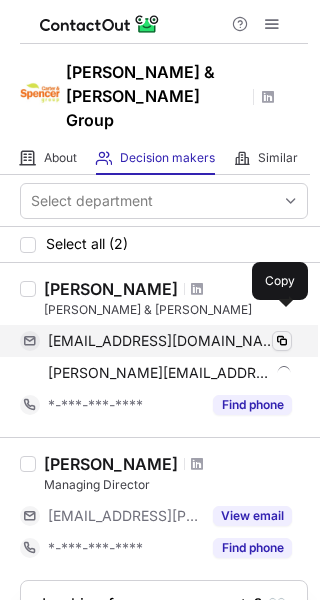 click at bounding box center [282, 341] 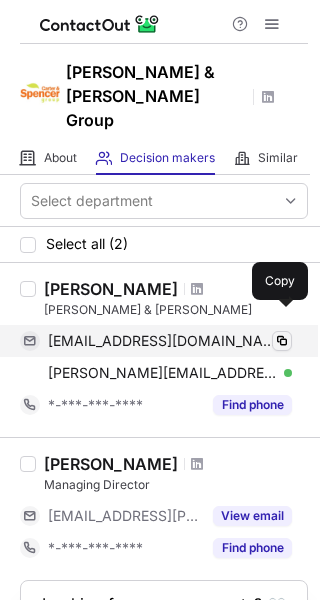 type 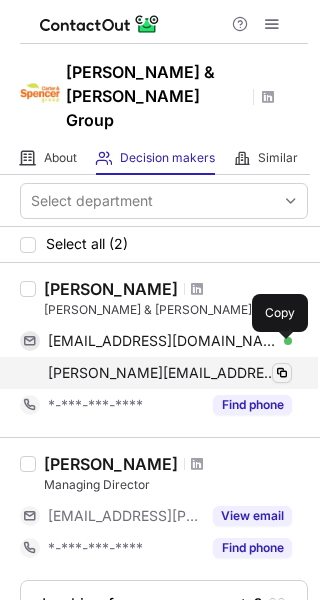 click at bounding box center [282, 373] 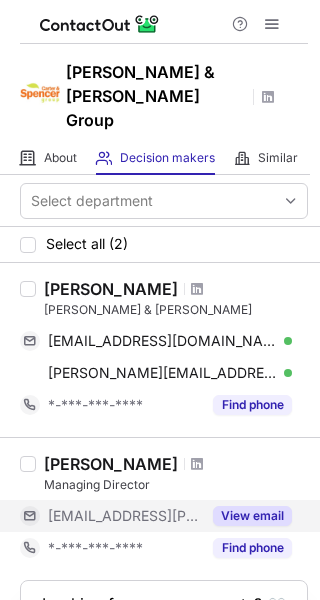 type 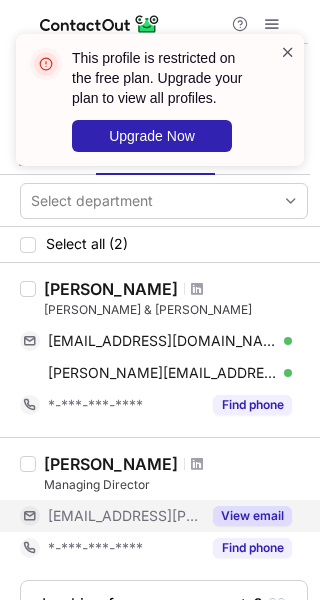 click at bounding box center [288, 52] 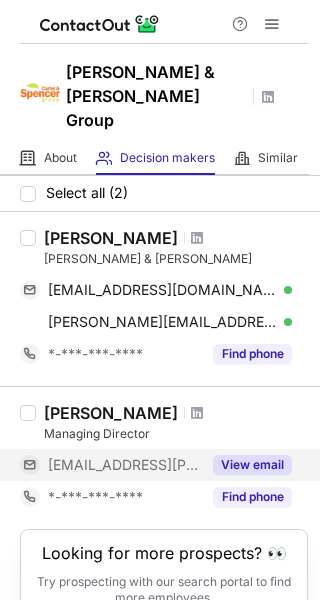 scroll, scrollTop: 107, scrollLeft: 0, axis: vertical 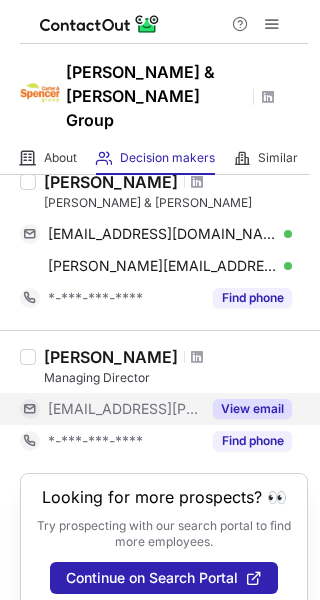 click on "View email" at bounding box center (252, 409) 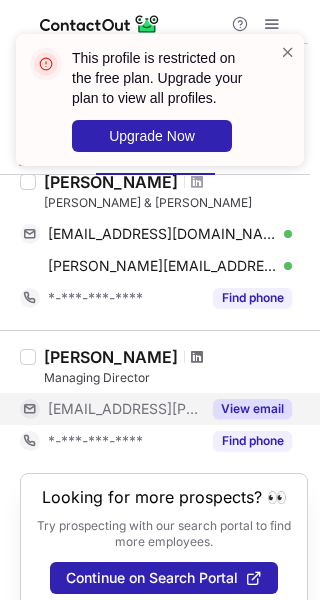 click at bounding box center [197, 357] 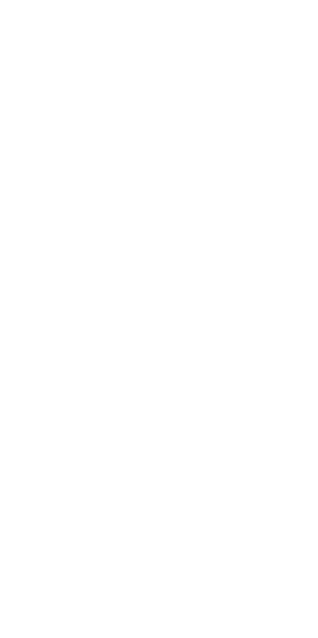 scroll, scrollTop: 0, scrollLeft: 0, axis: both 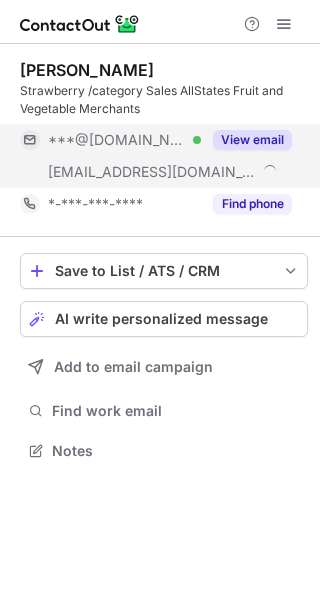 click on "View email" at bounding box center [252, 140] 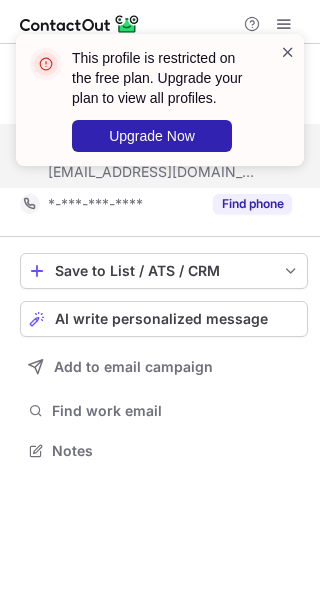 click at bounding box center (288, 52) 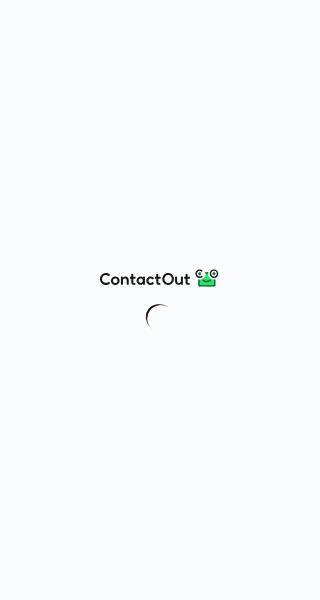 scroll, scrollTop: 0, scrollLeft: 0, axis: both 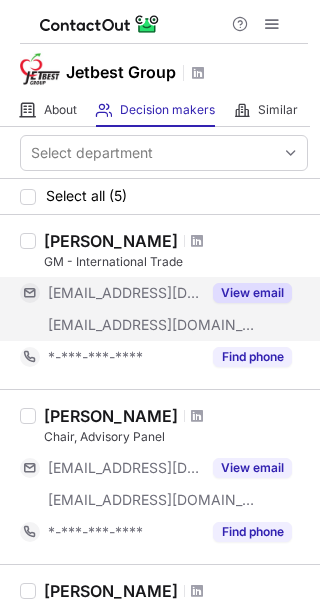 click on "View email" at bounding box center [252, 293] 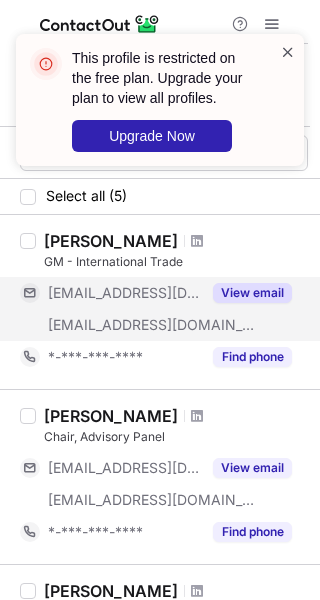 click at bounding box center (288, 52) 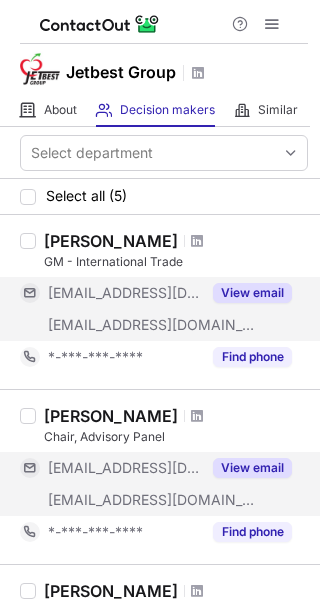 click on "View email" at bounding box center [252, 468] 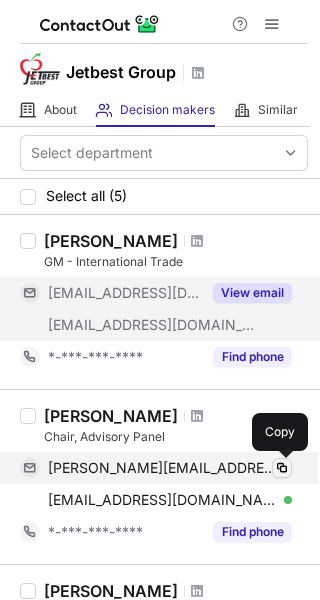 click at bounding box center (282, 468) 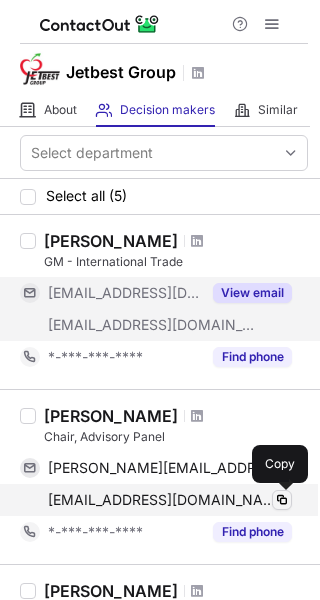 click at bounding box center (282, 500) 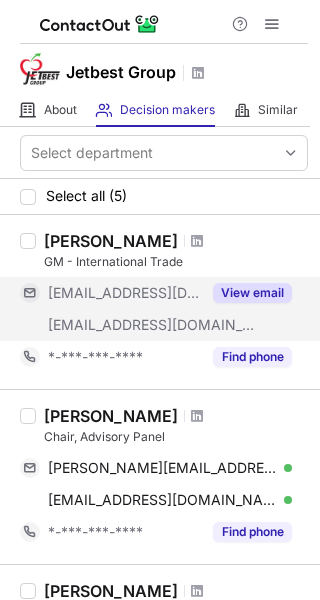 click on "Select all (5)" at bounding box center [160, 197] 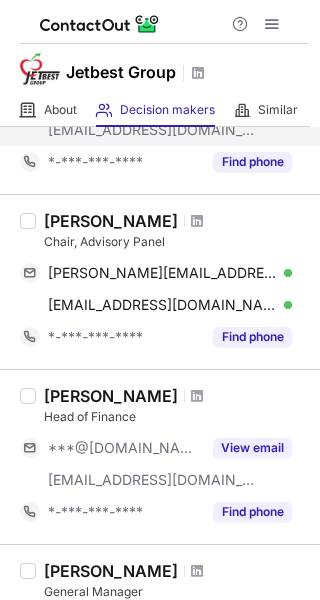 scroll, scrollTop: 300, scrollLeft: 0, axis: vertical 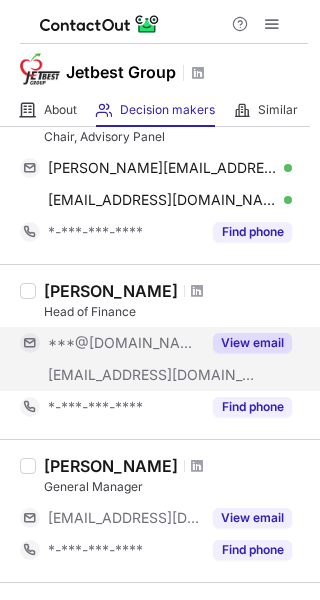 click on "View email" at bounding box center [252, 343] 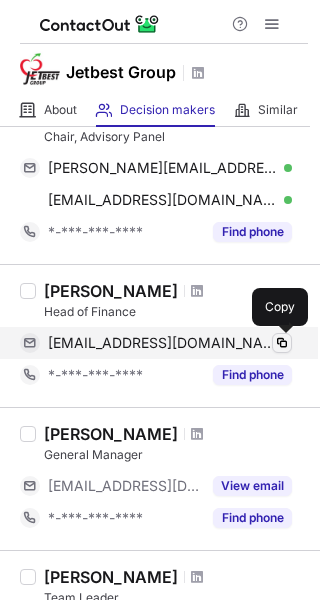 click at bounding box center [282, 343] 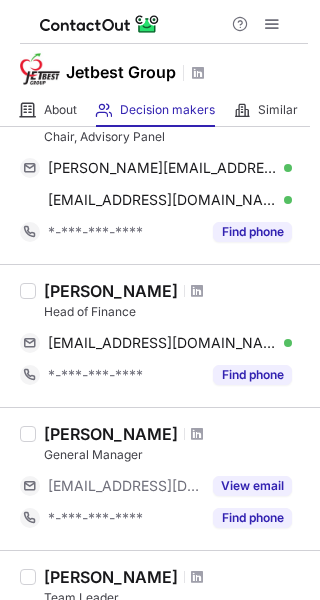 click on "Rodney Bird" at bounding box center (176, 434) 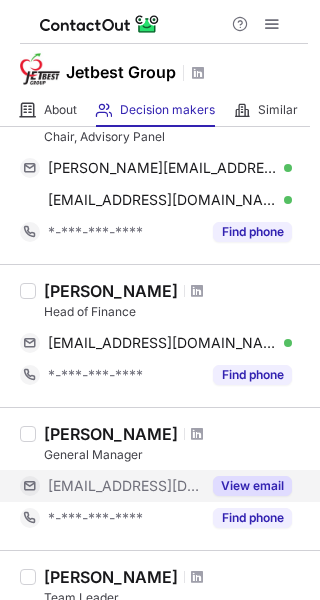 click on "View email" at bounding box center (252, 486) 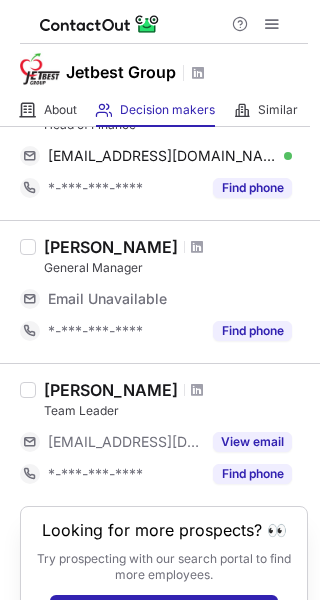 scroll, scrollTop: 500, scrollLeft: 0, axis: vertical 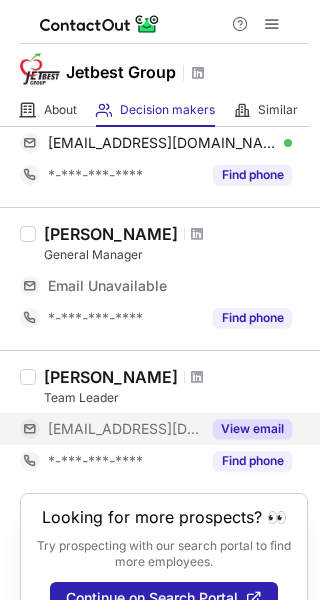 click on "View email" at bounding box center (252, 429) 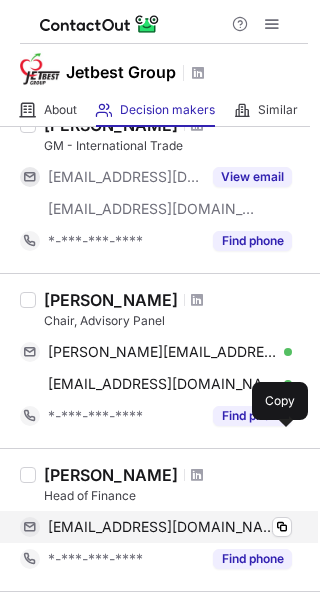 scroll, scrollTop: 0, scrollLeft: 0, axis: both 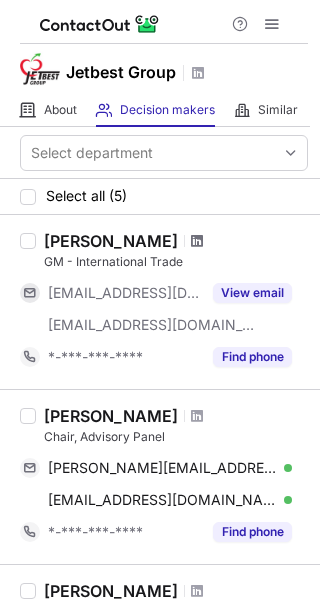 click at bounding box center (197, 241) 